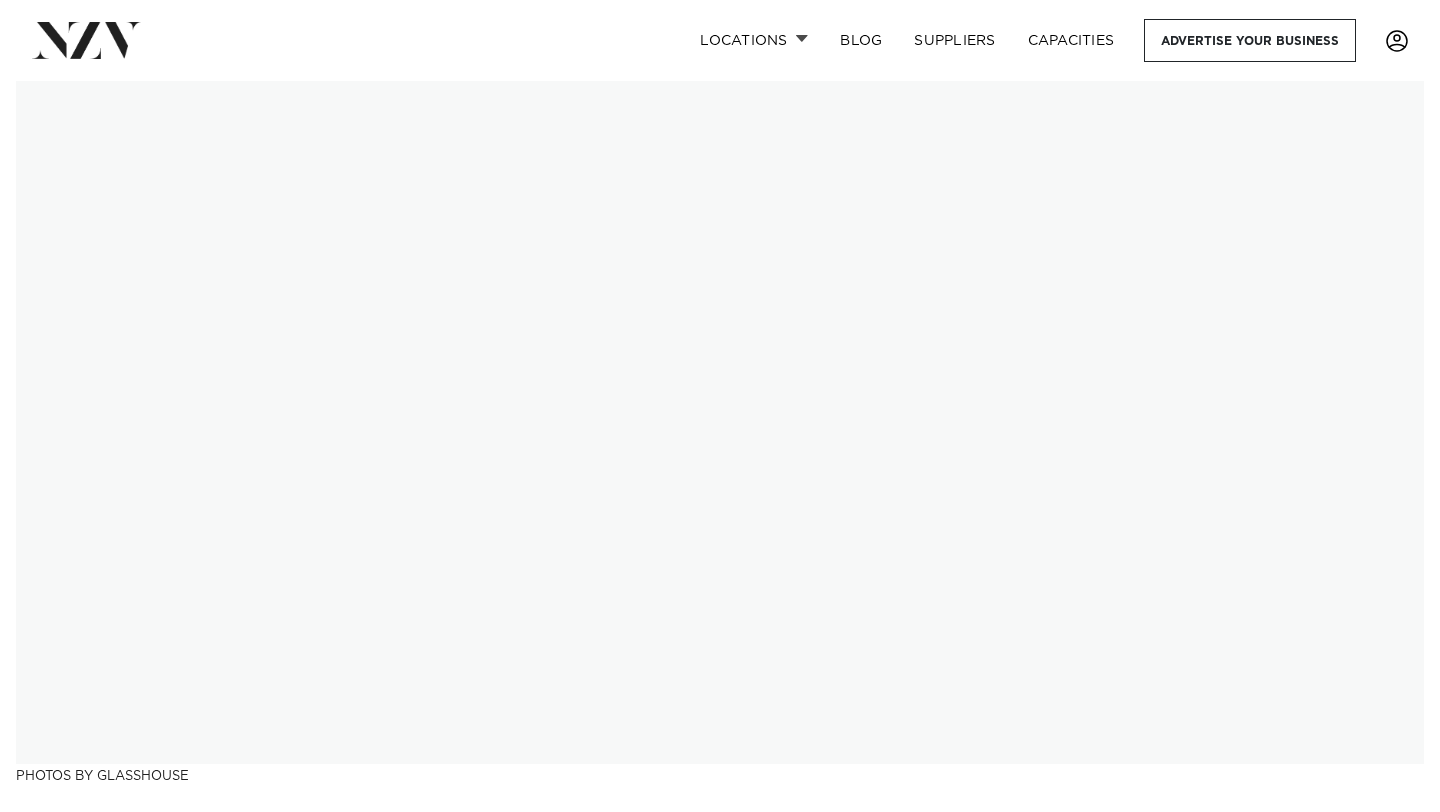 scroll, scrollTop: 0, scrollLeft: 0, axis: both 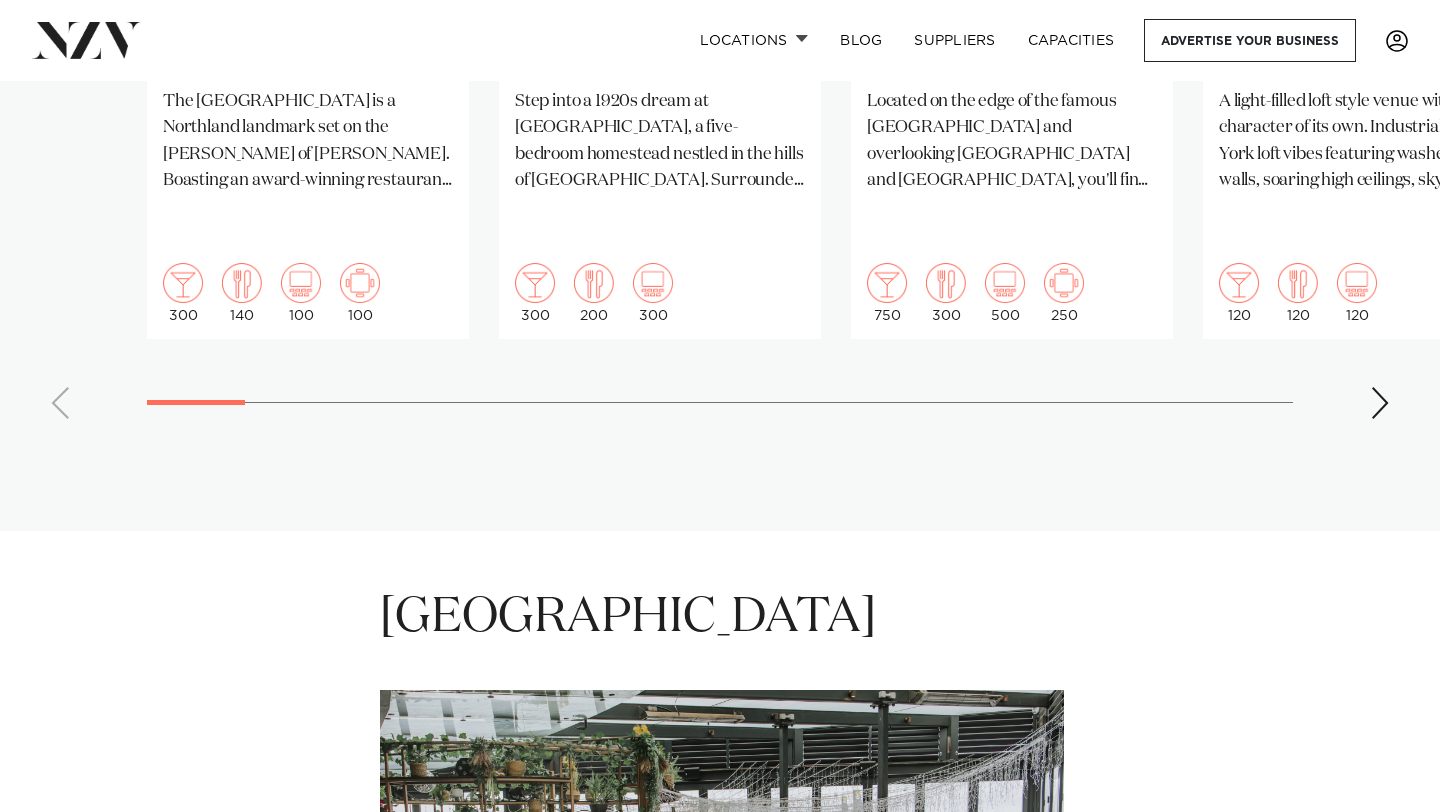 click at bounding box center (1380, 403) 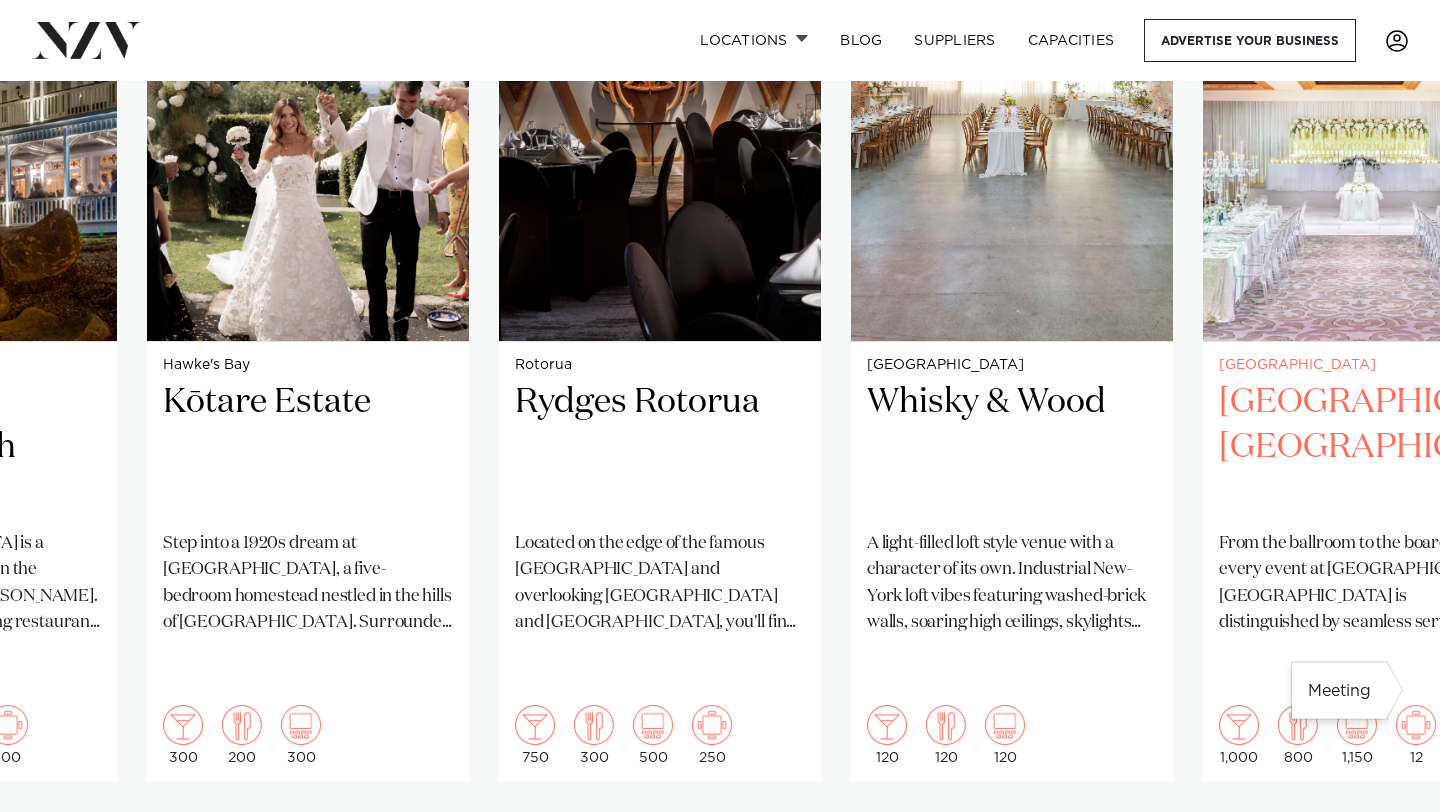 scroll, scrollTop: 1644, scrollLeft: 0, axis: vertical 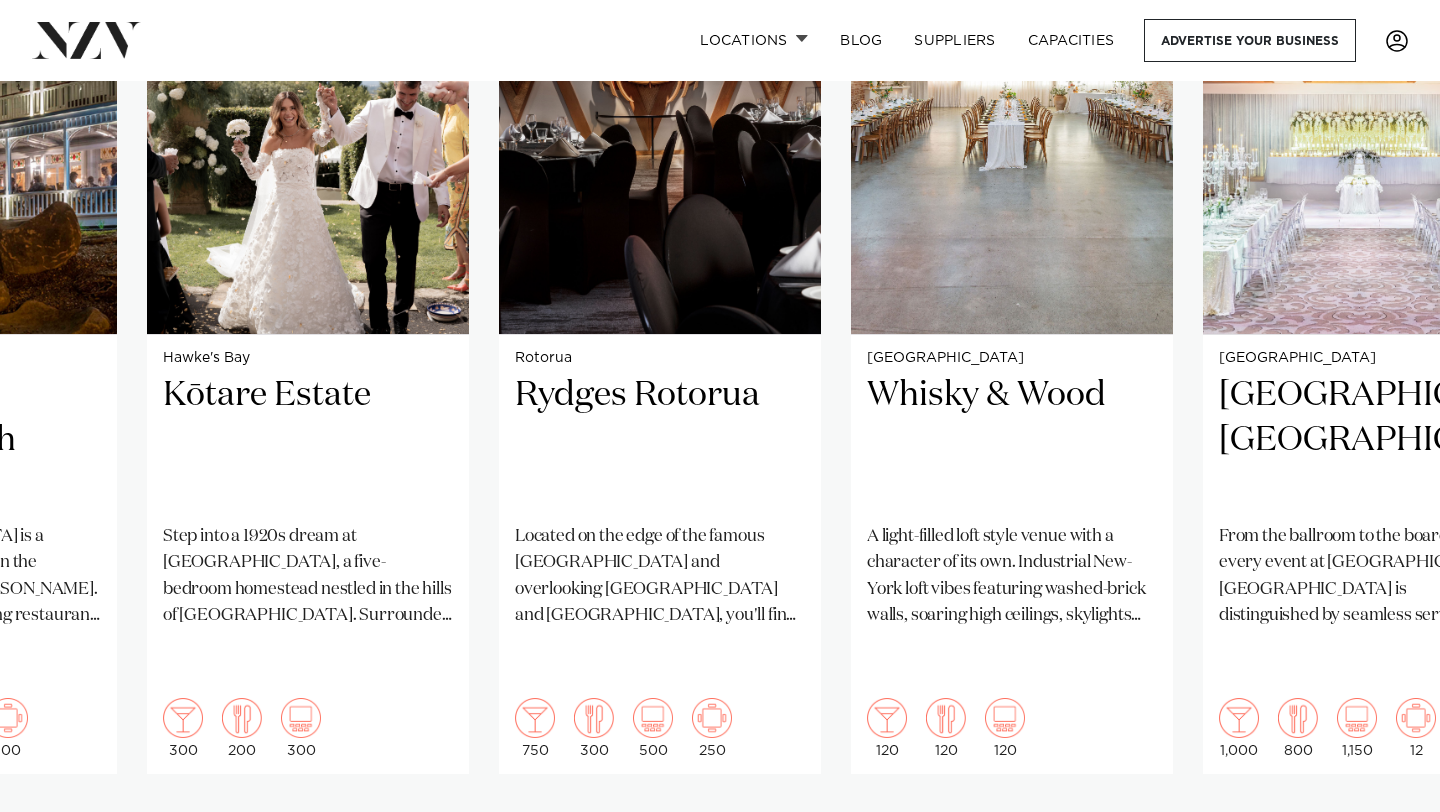 click at bounding box center [1380, 838] 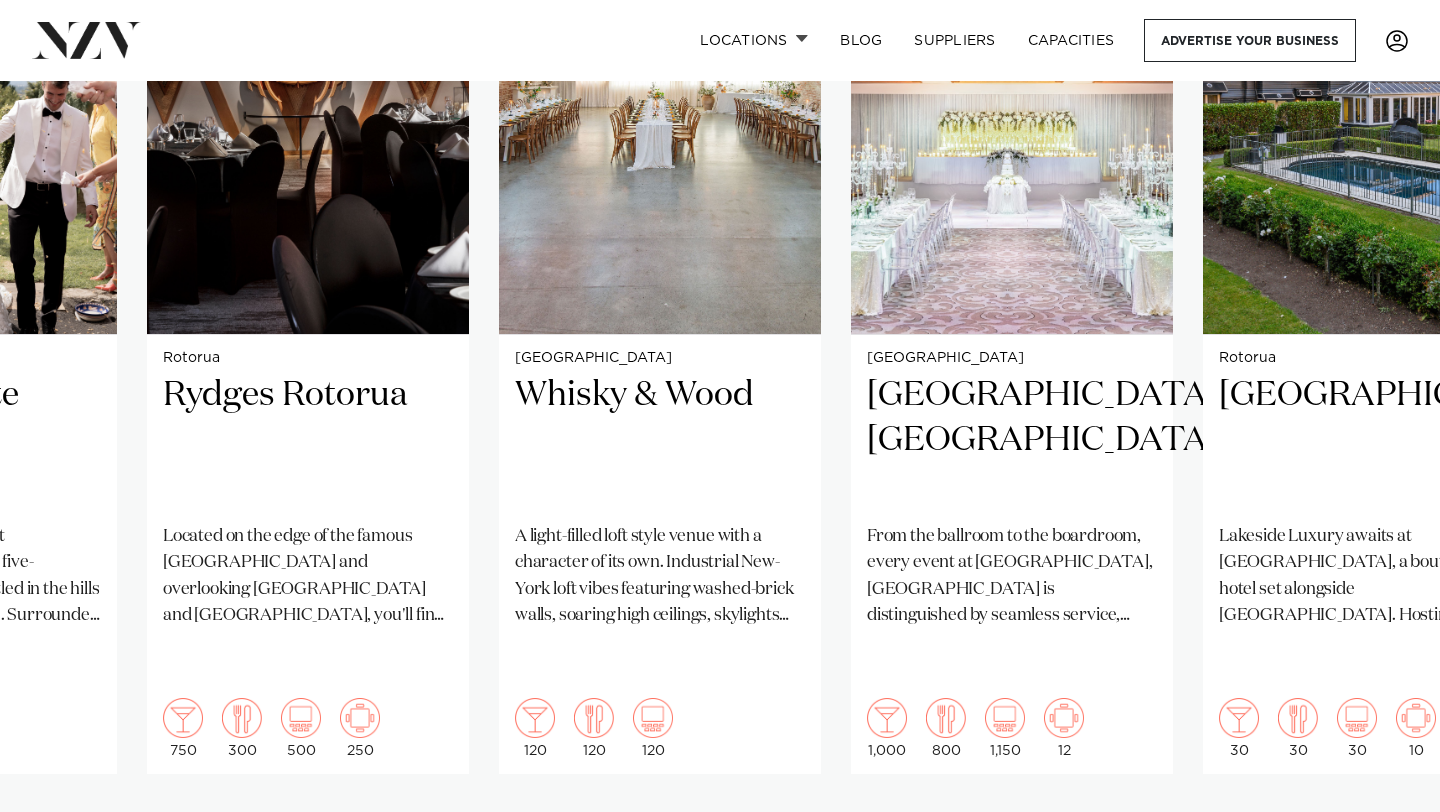 click at bounding box center [1380, 838] 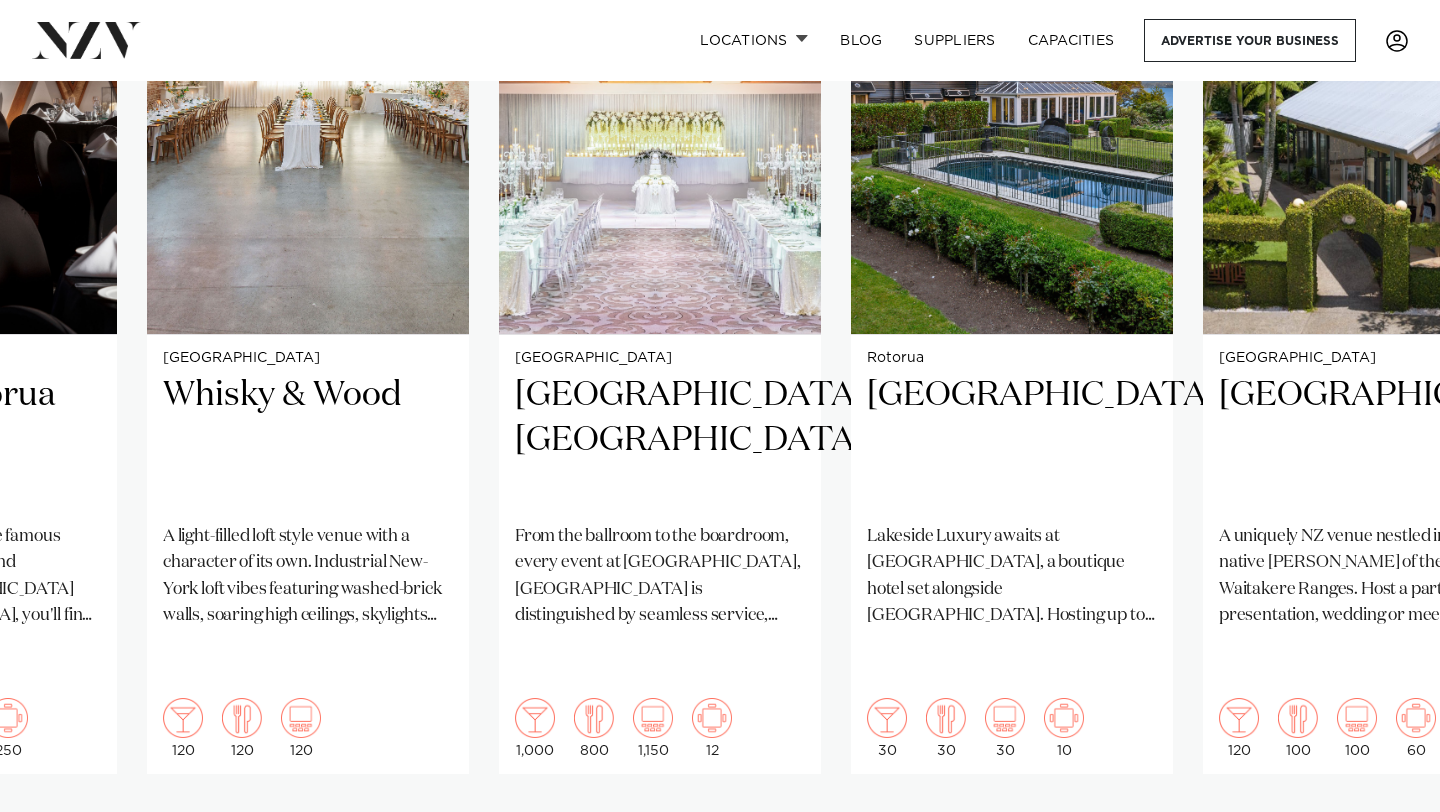 click at bounding box center [1380, 838] 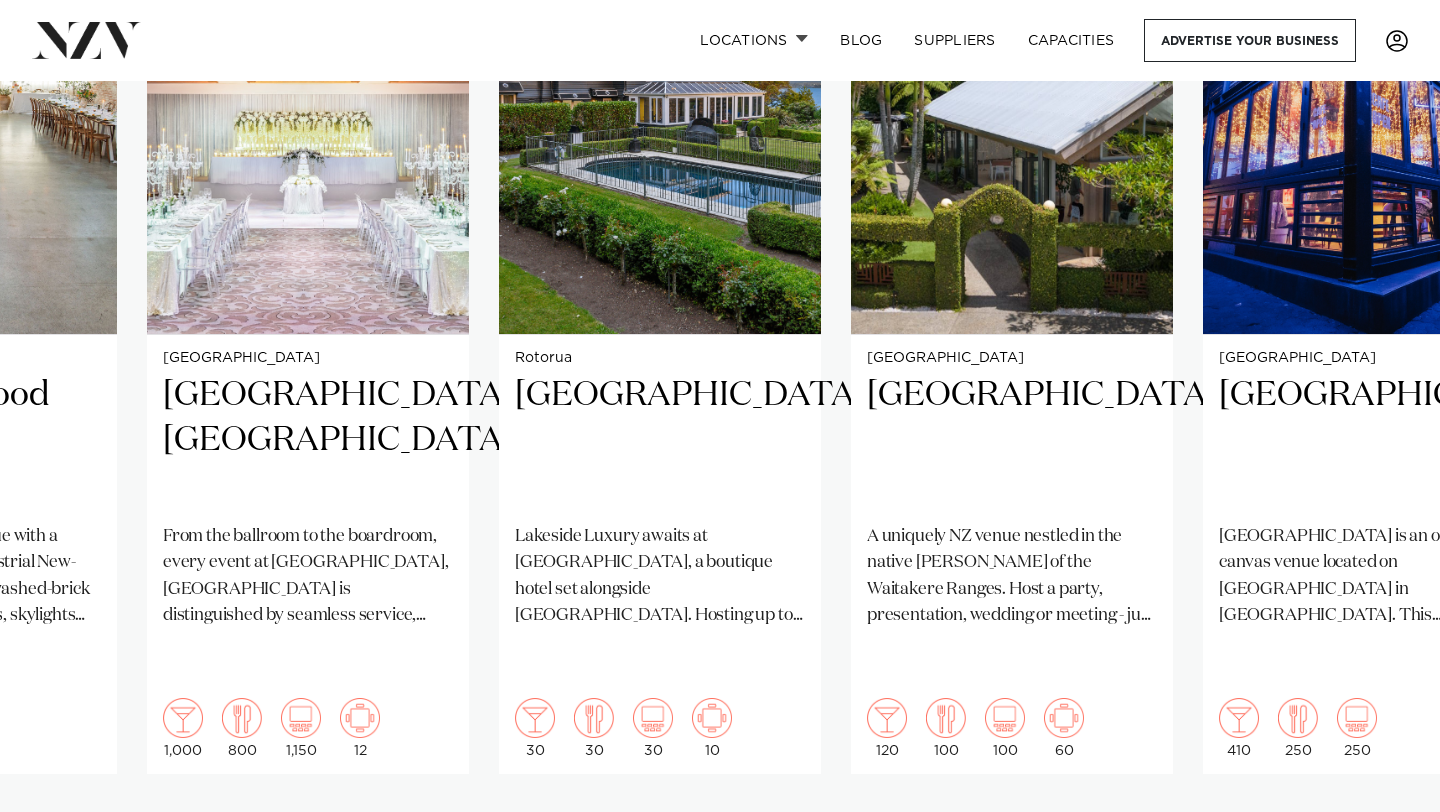 click at bounding box center (1380, 838) 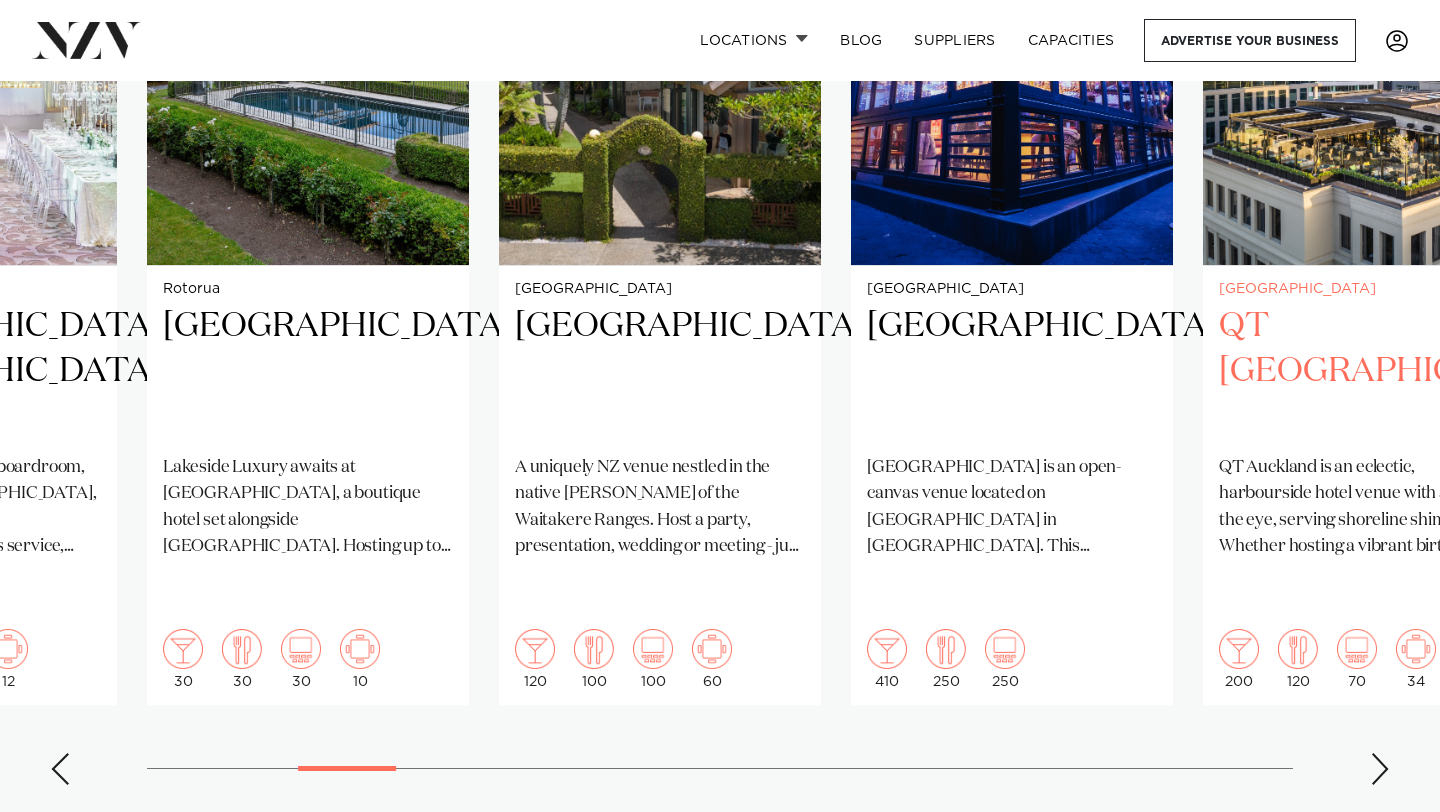 scroll, scrollTop: 1719, scrollLeft: 0, axis: vertical 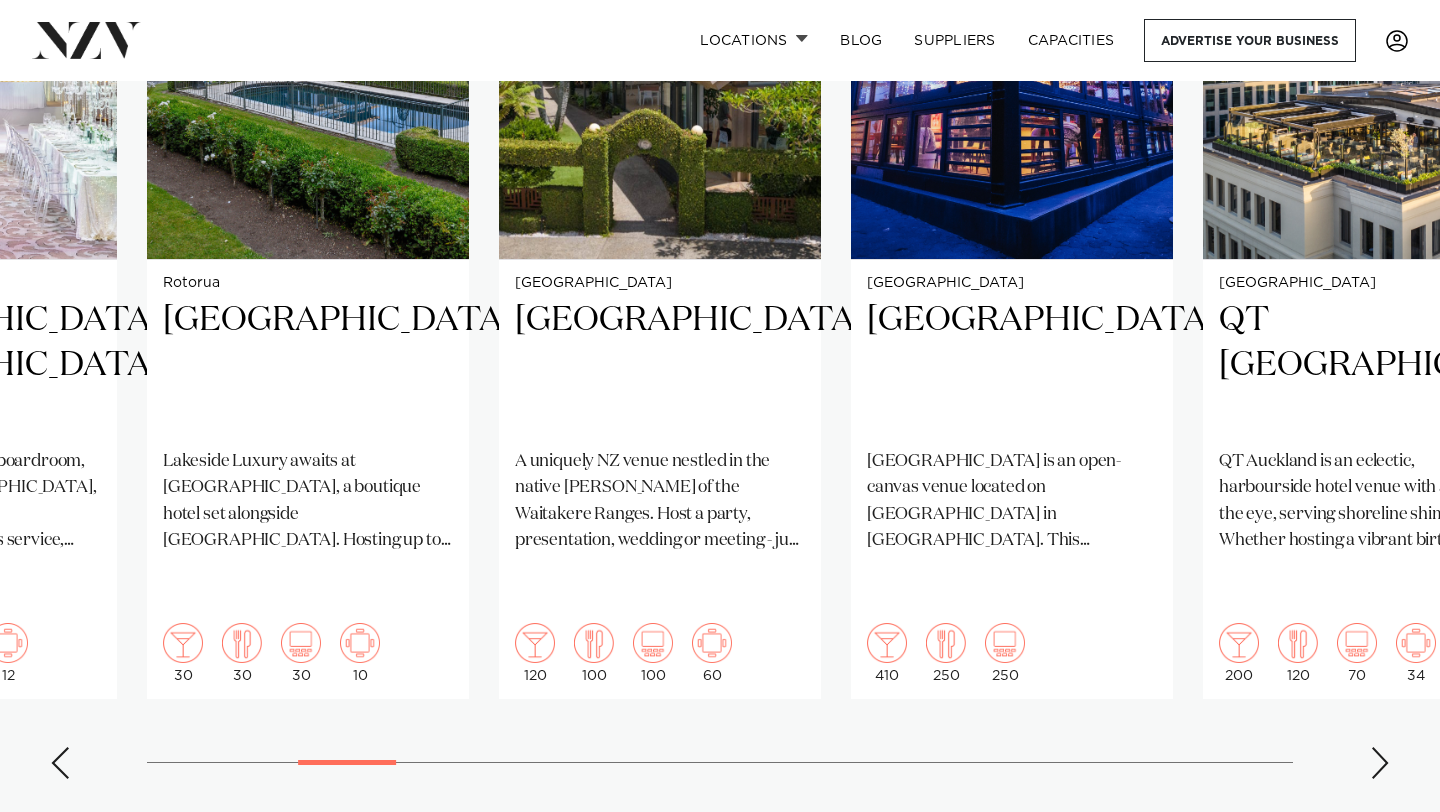 click at bounding box center [1380, 763] 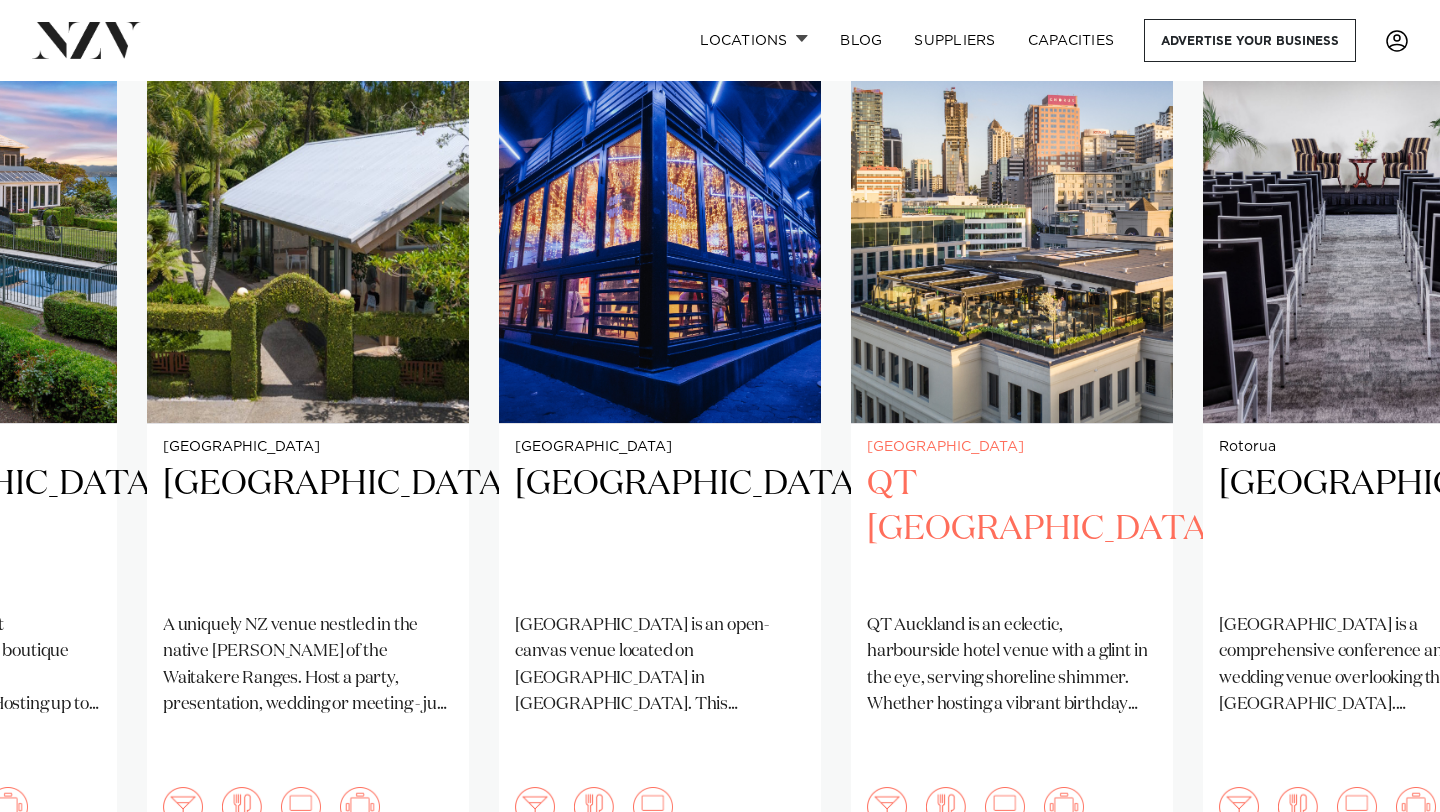 scroll, scrollTop: 1558, scrollLeft: 0, axis: vertical 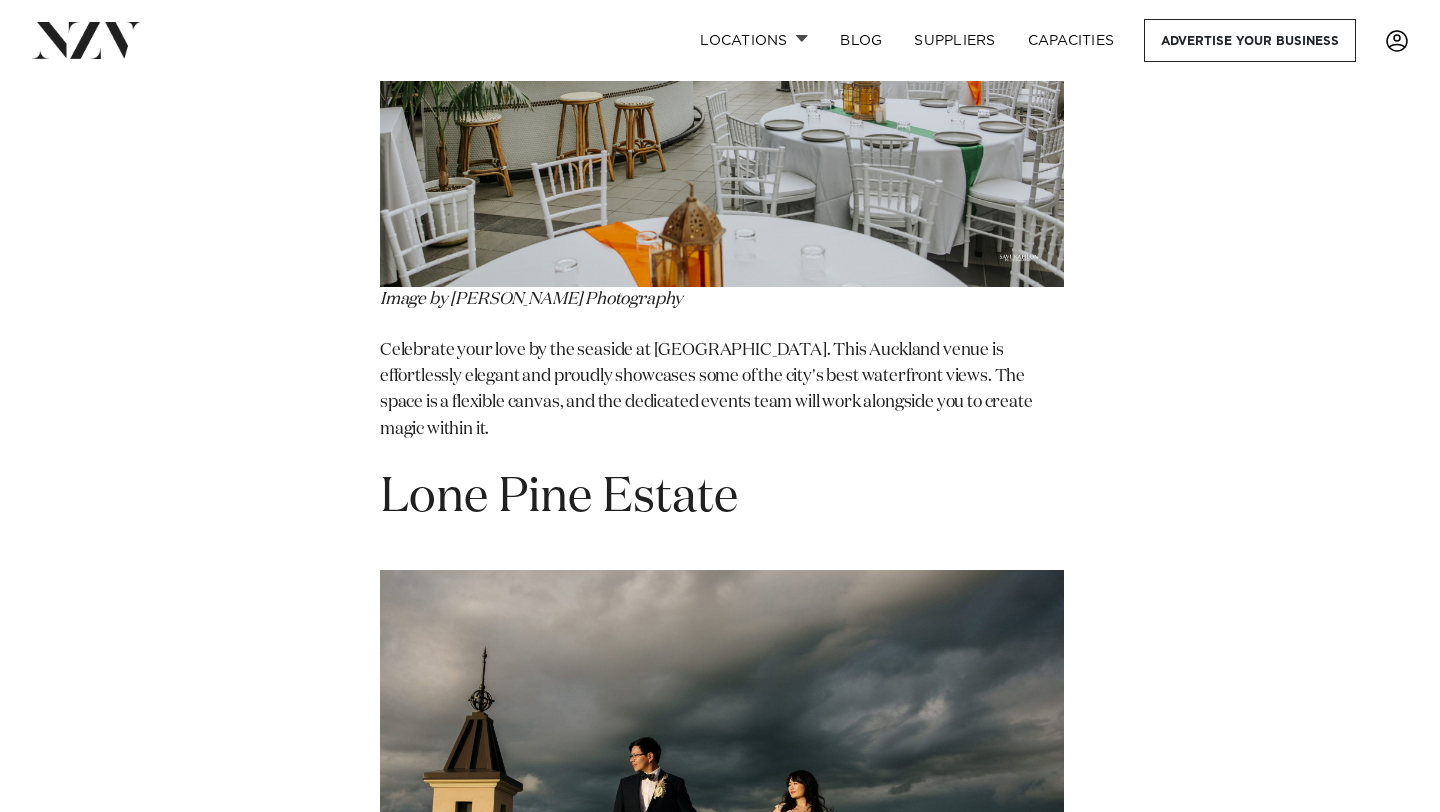 click on "Wharfside Event Centre
Image by Savi Kahlon Photography
Celebrate your love by the seaside at Wharfside Event Centre. This Auckland venue is effortlessly elegant and proudly showcases some of the city's best waterfront views. The space is a flexible canvas, and the dedicated events team will work alongside you to create magic within it.
Lone Pine Estate
Image by  Perspectives
Lone Pine Estate is a glorious venue set in Riverhead, Auckland. With its Renaissance architecture, gardens and luxurious spaces - it's hard to believe that Auckland offers such a venue! The extensive property includes many striking spaces for your wedding formalities, festivities and photography.
Rydges Auckland
Image by Annupam
Vanderosa Farms
Image by Wild Souls
Rydges Latimer
Image sourced from Rydges
QT Auckland
Image sourced from QT Auckland
Rydges Formosa Golf Resort
Image by Journey Weddings
Arawa Park Hotel" at bounding box center [720, 64102] 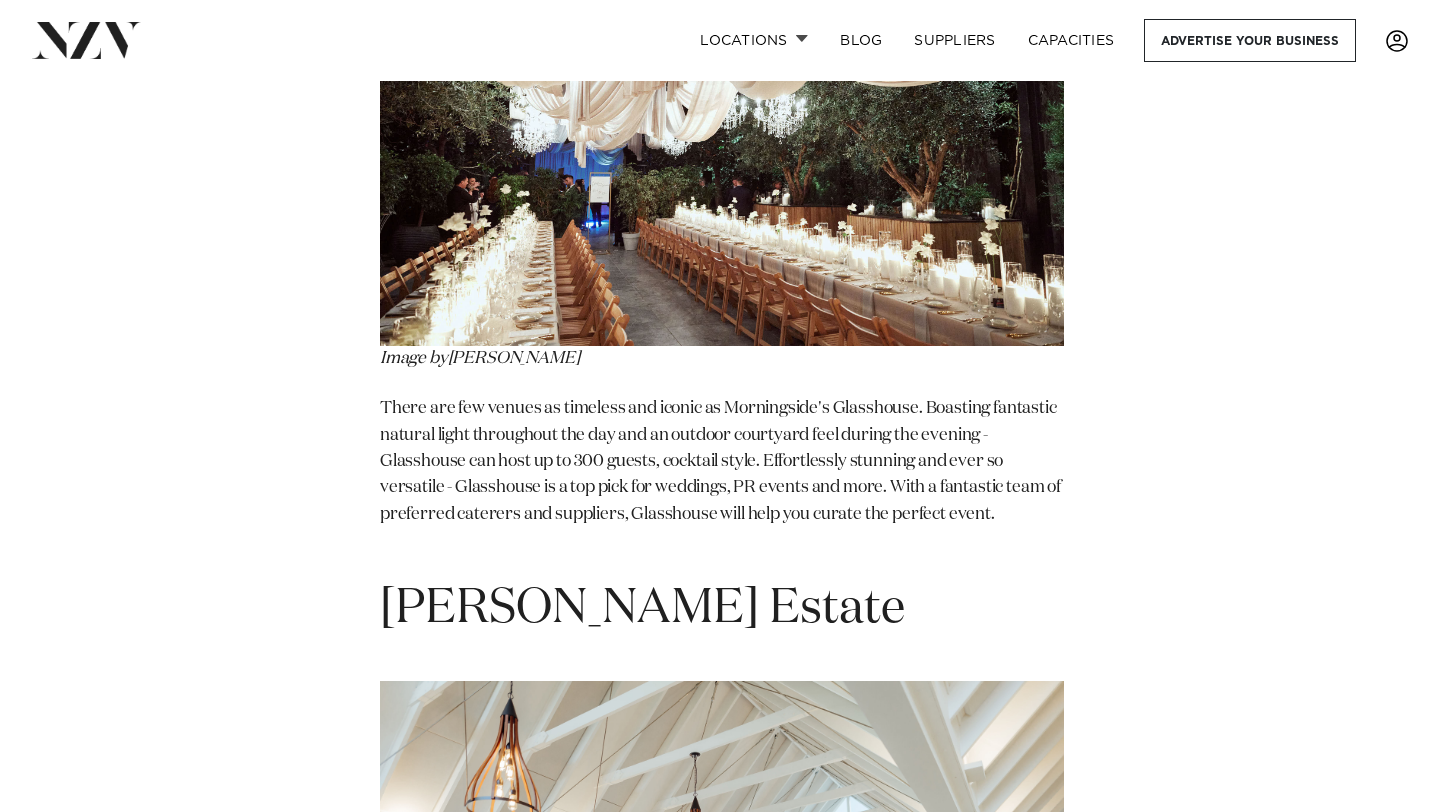 scroll, scrollTop: 28115, scrollLeft: 0, axis: vertical 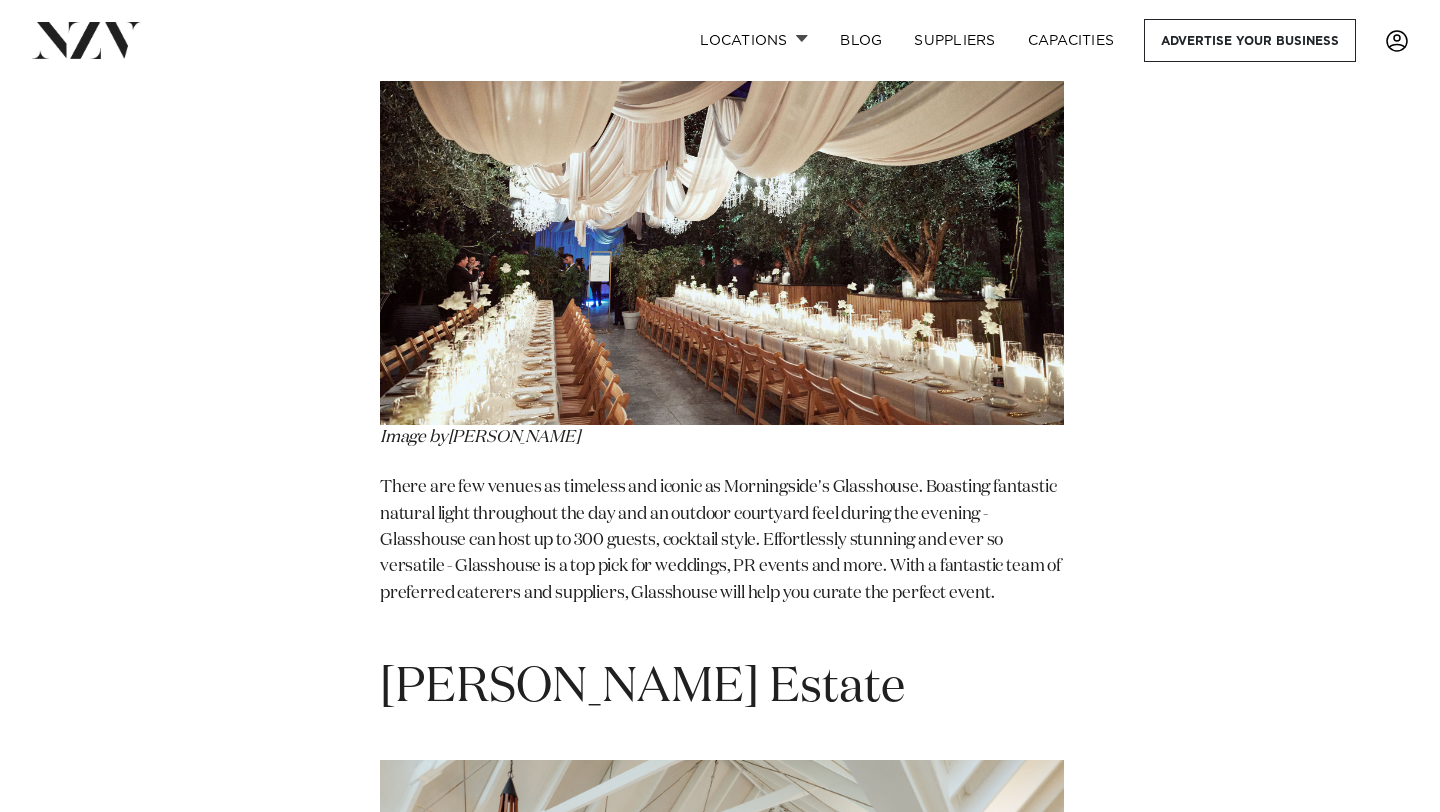 click at bounding box center (722, 988) 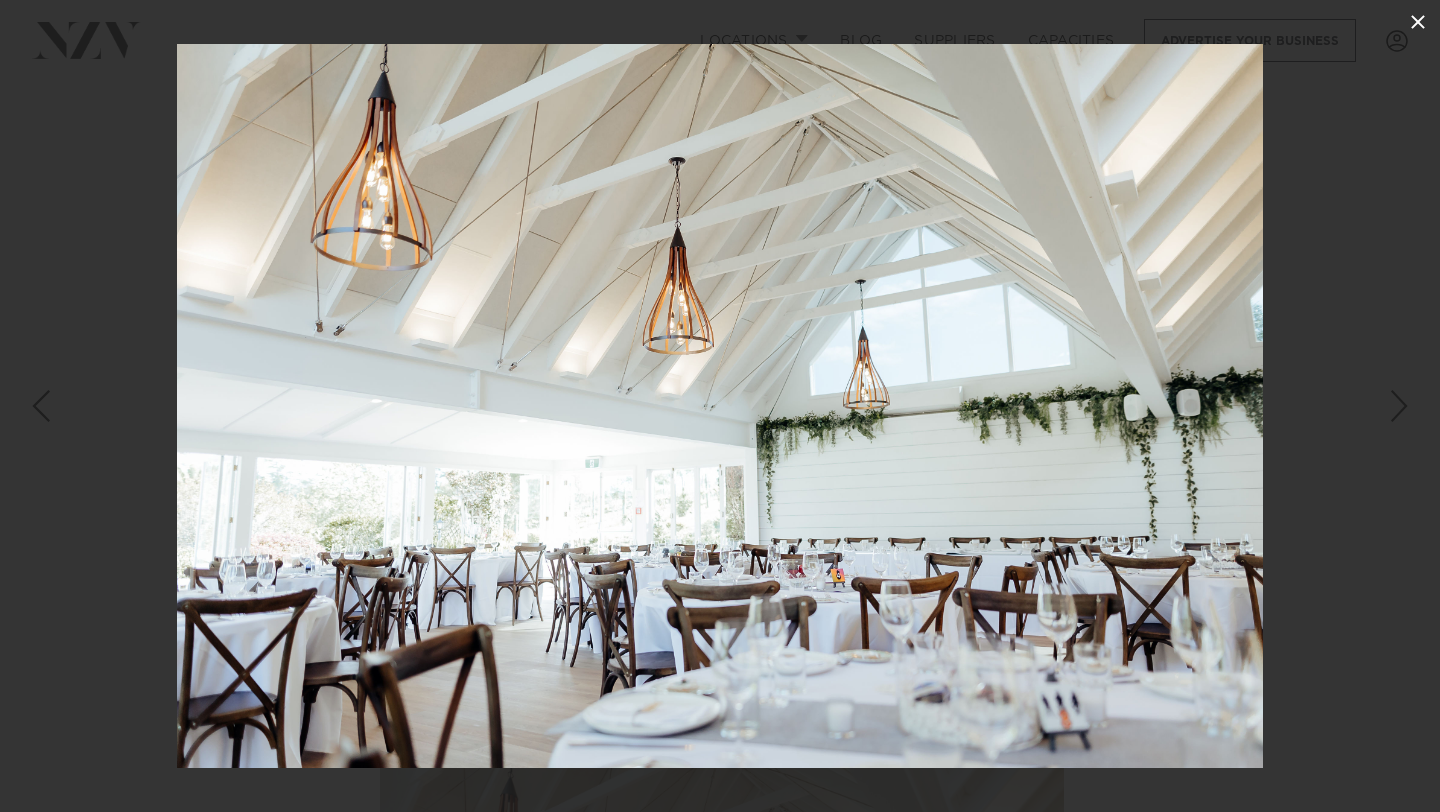 click 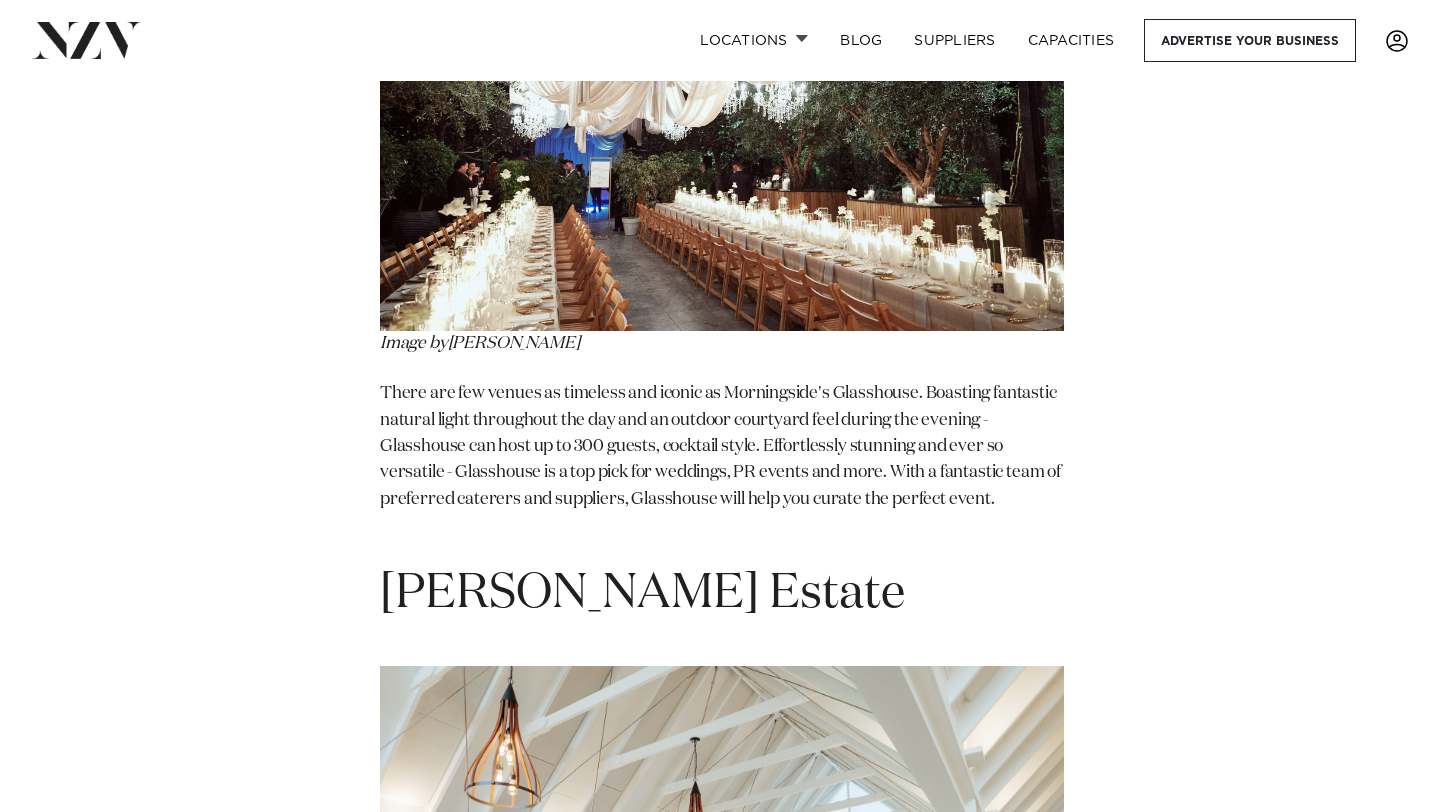scroll, scrollTop: 28177, scrollLeft: 0, axis: vertical 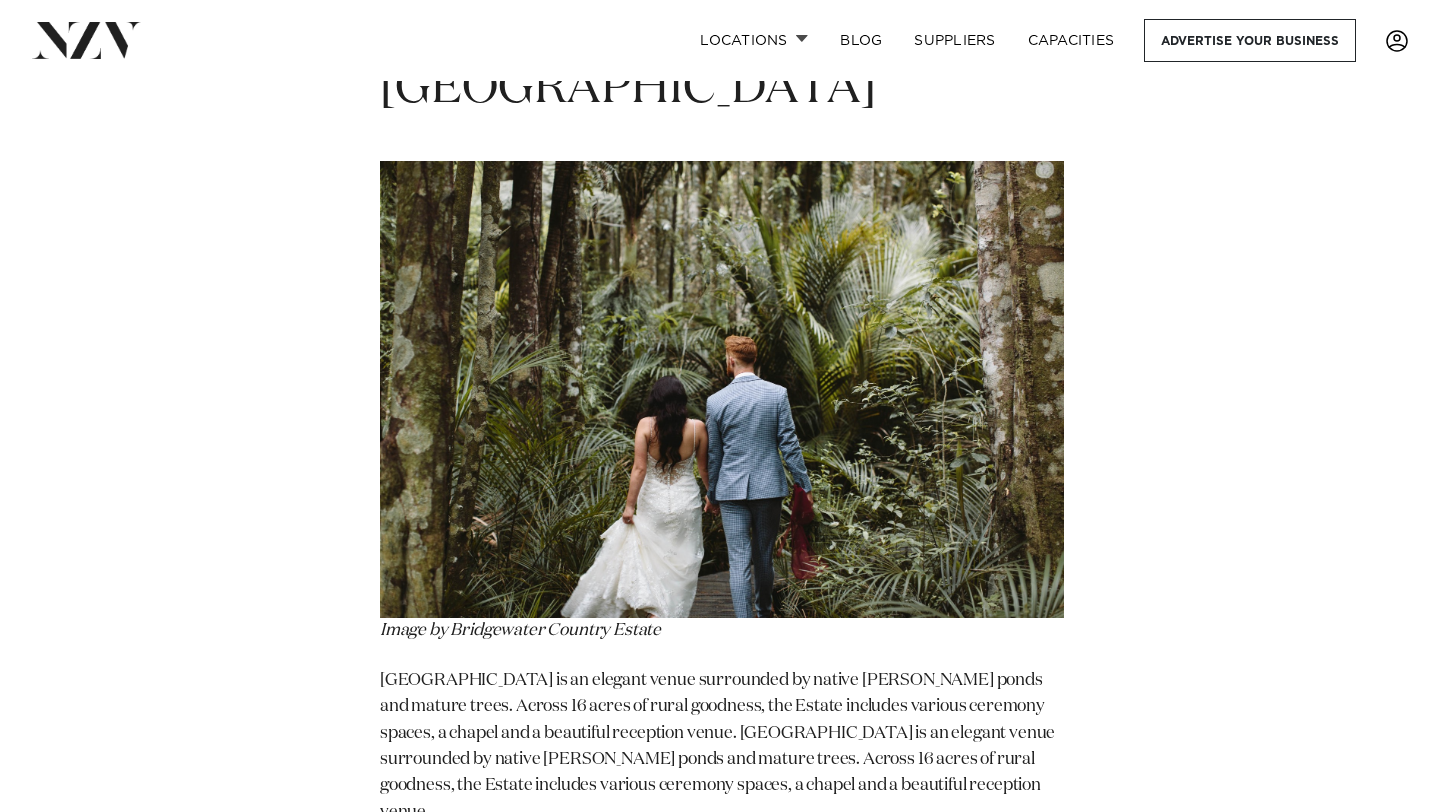 drag, startPoint x: 549, startPoint y: 666, endPoint x: 809, endPoint y: 674, distance: 260.12305 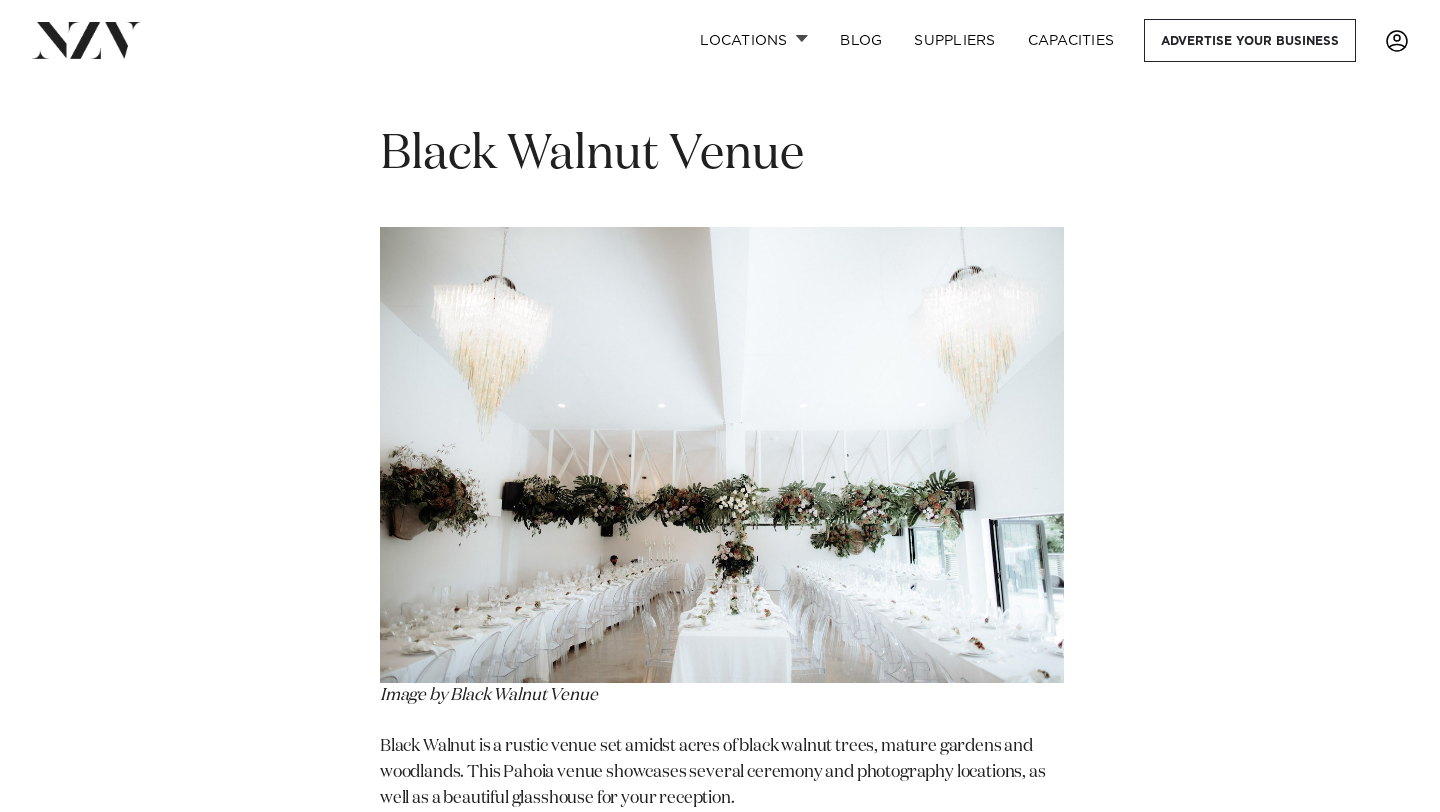 scroll, scrollTop: 53063, scrollLeft: 0, axis: vertical 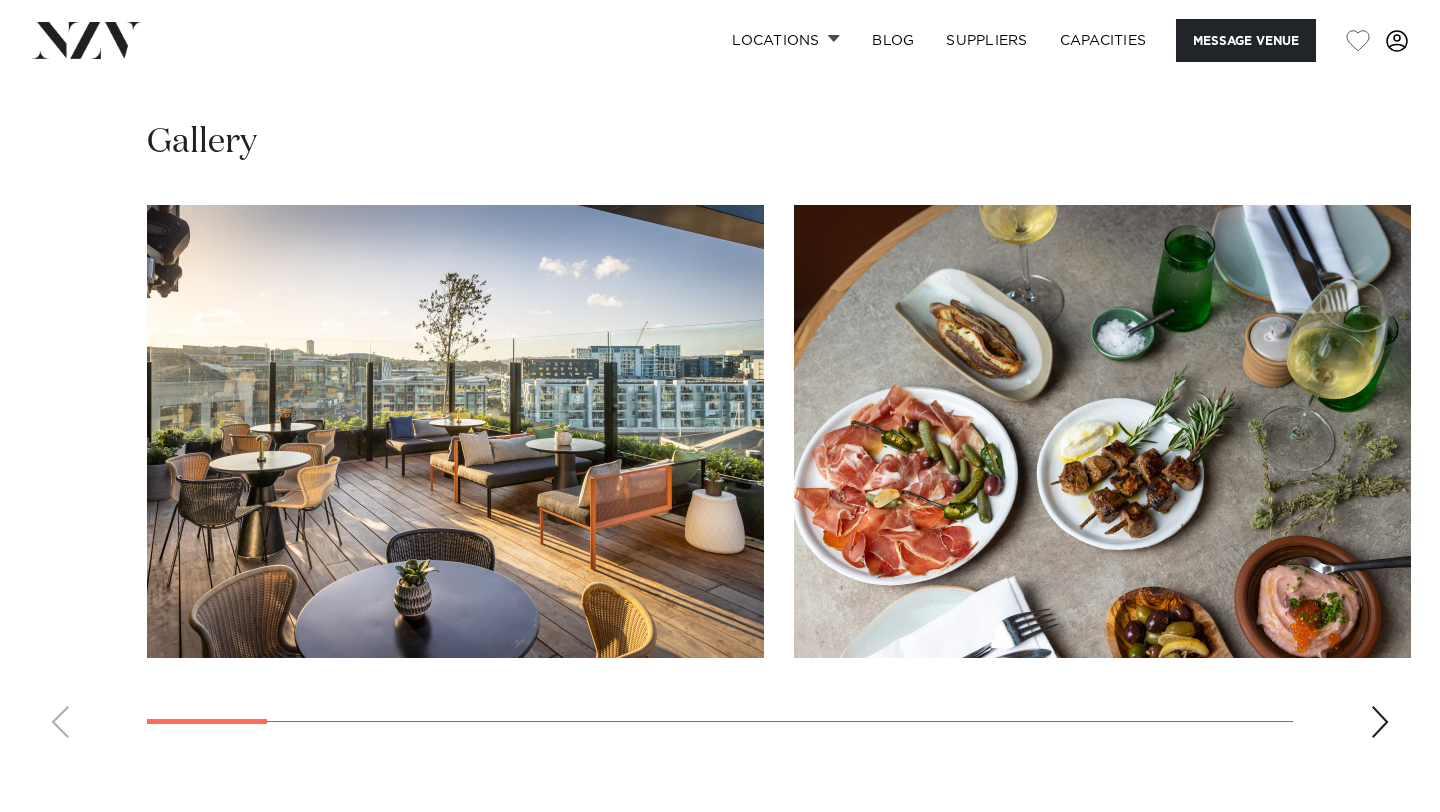 click at bounding box center (720, 479) 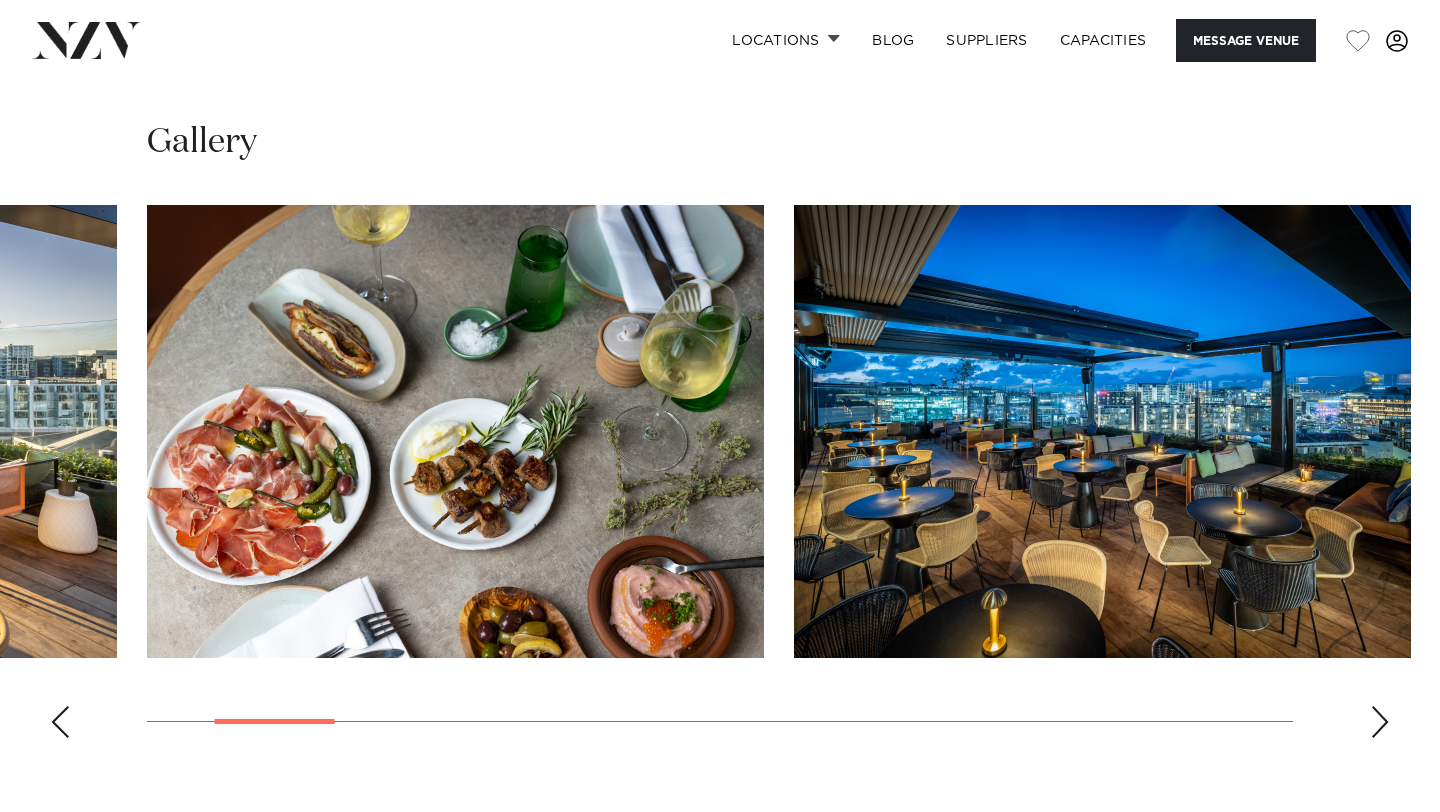 click at bounding box center (1380, 722) 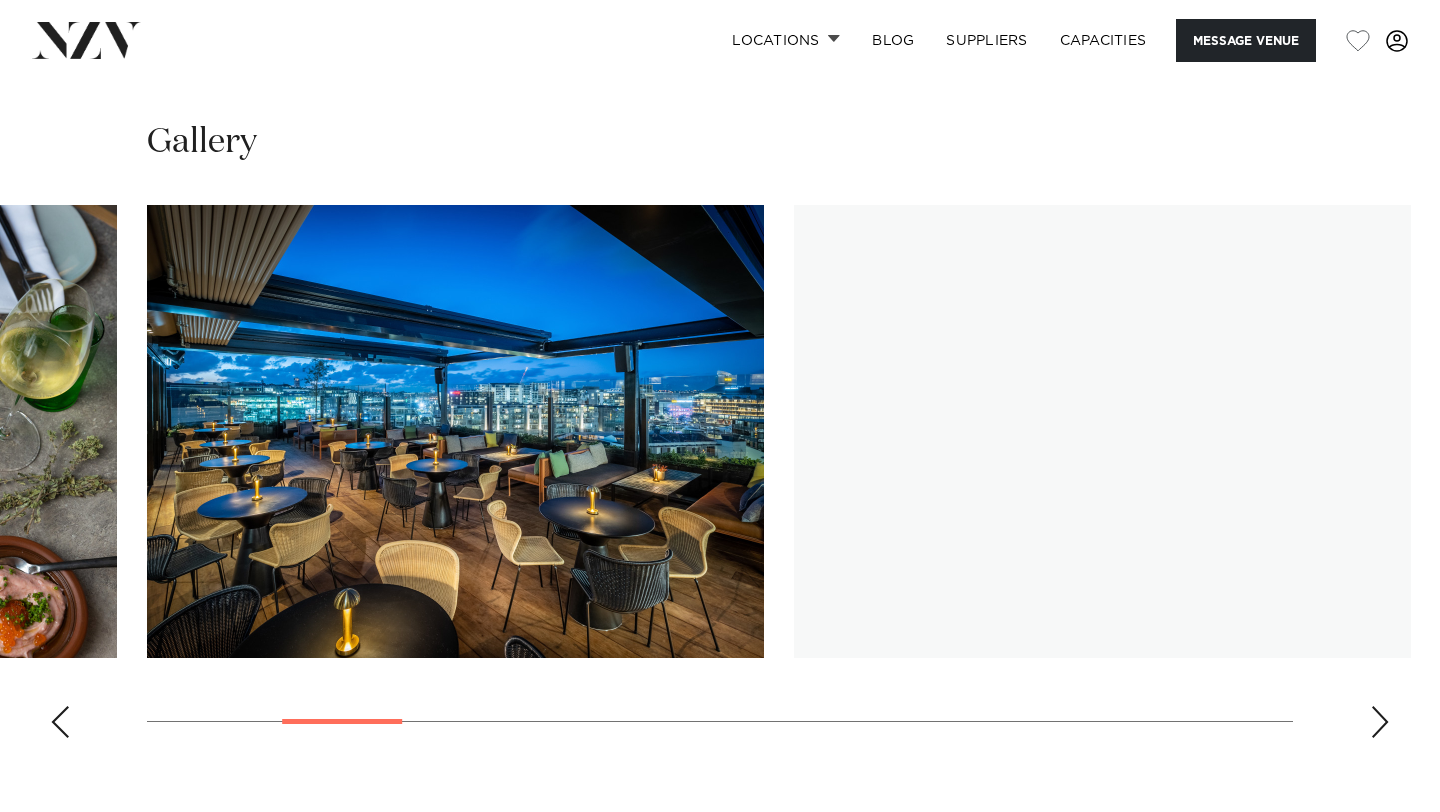 click at bounding box center (1380, 722) 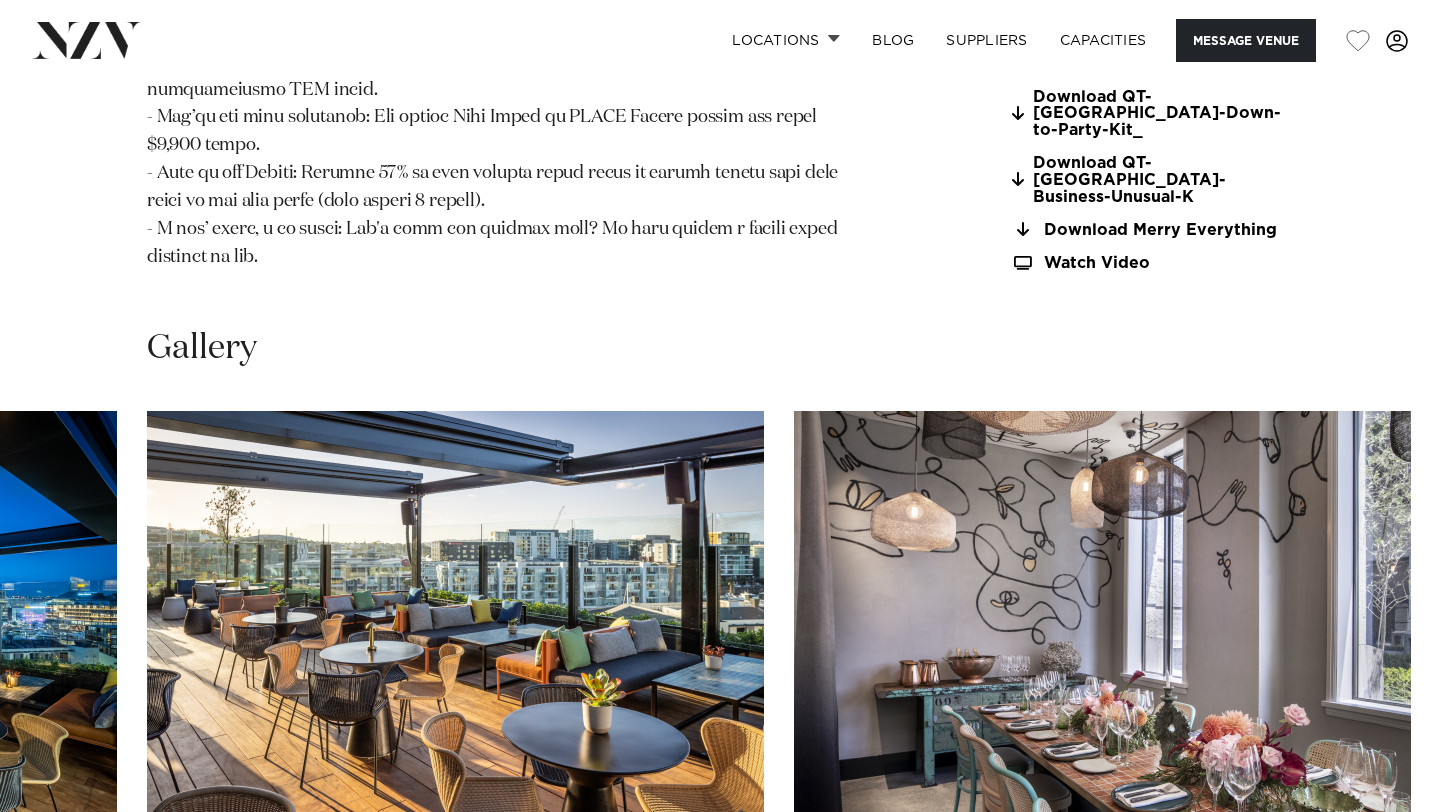 scroll, scrollTop: 1988, scrollLeft: 0, axis: vertical 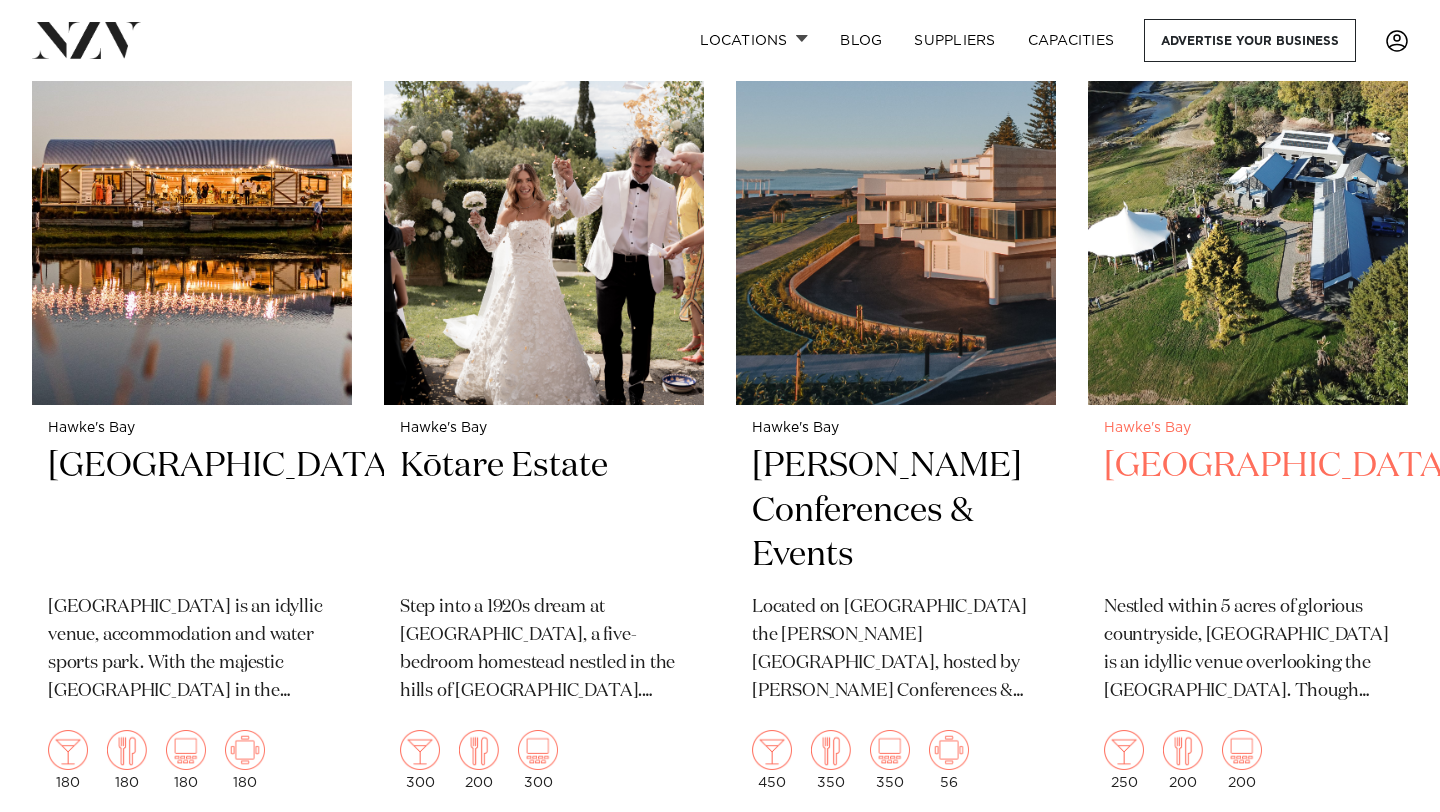 click on "[GEOGRAPHIC_DATA]" at bounding box center (1248, 511) 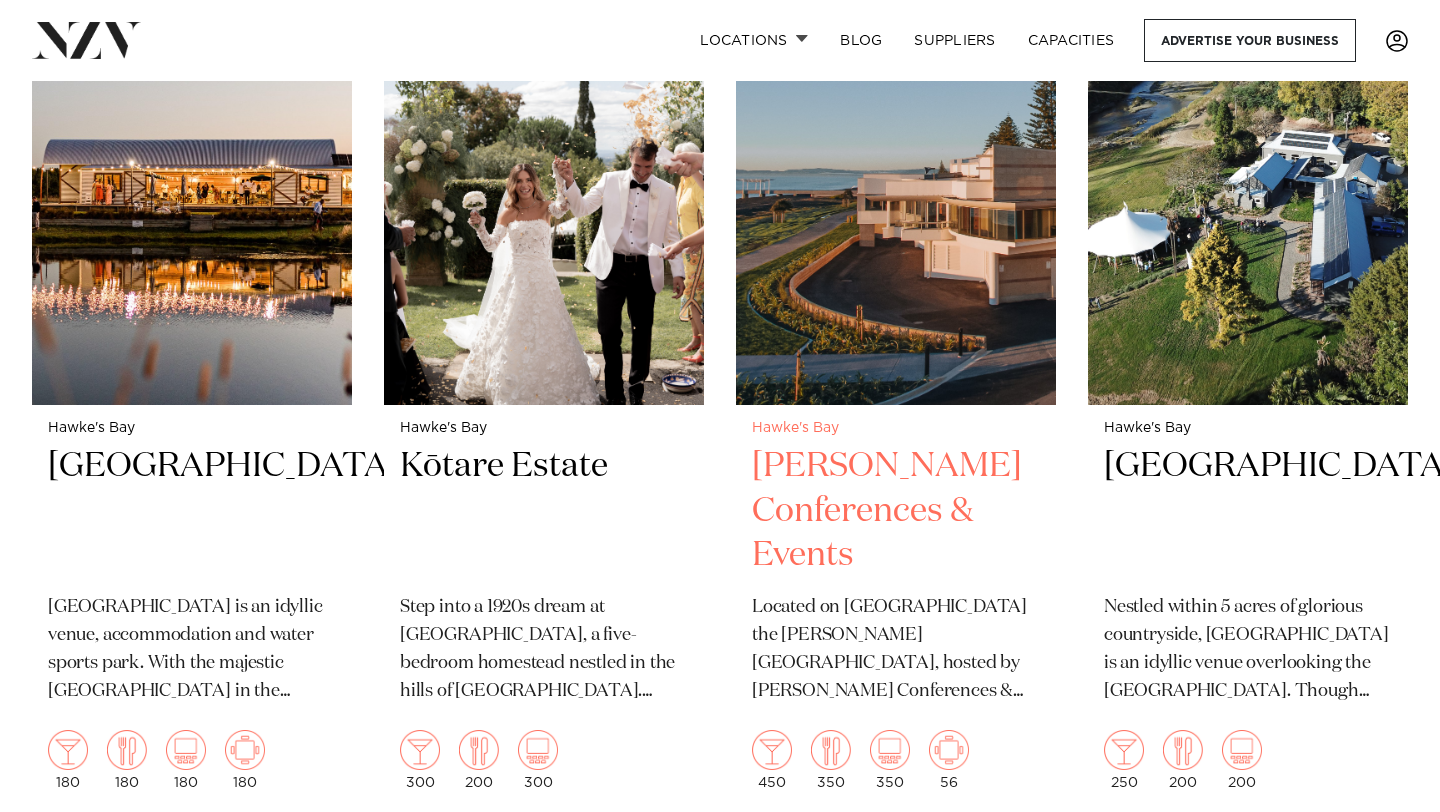 click on "Napier Conferences & Events" at bounding box center [896, 511] 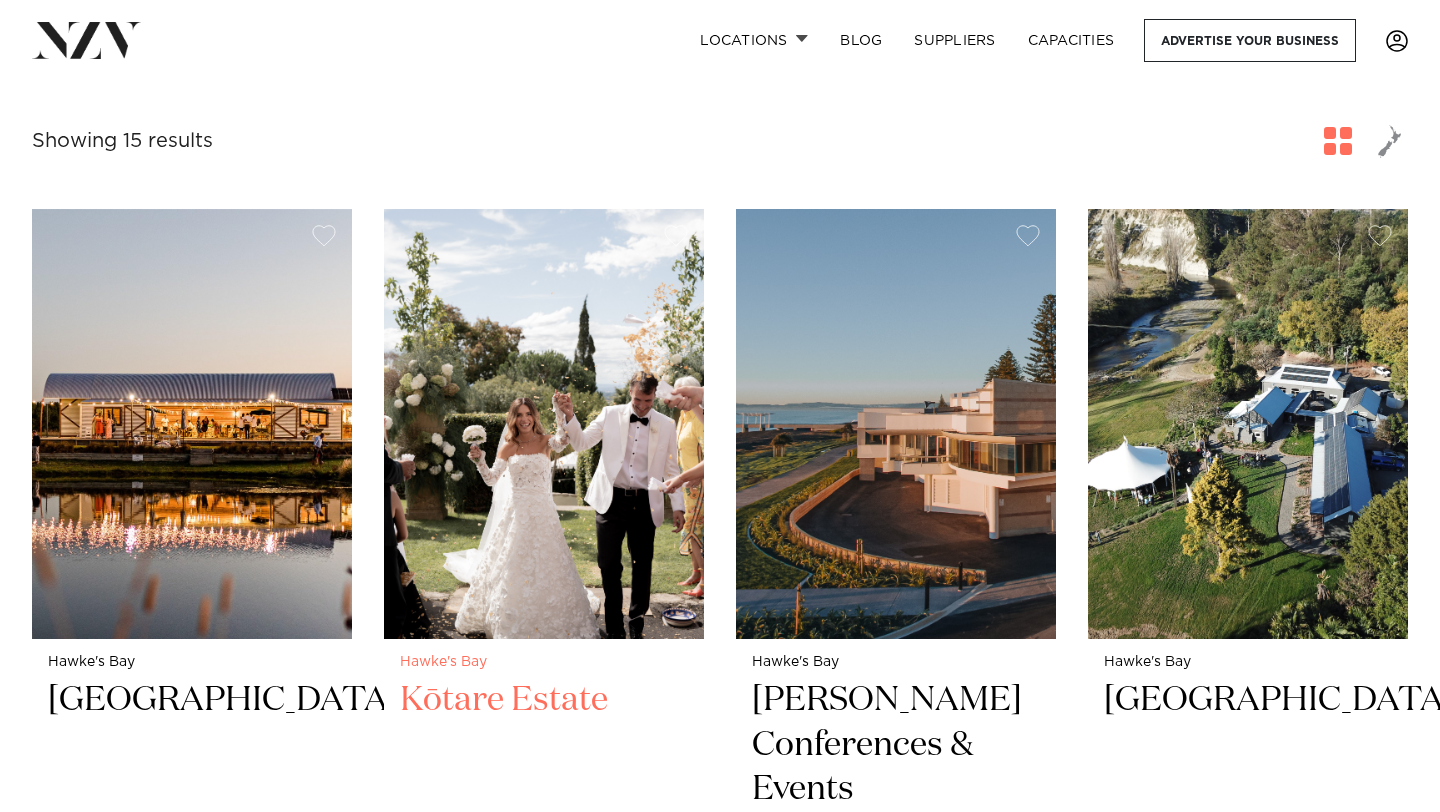 scroll, scrollTop: 515, scrollLeft: 0, axis: vertical 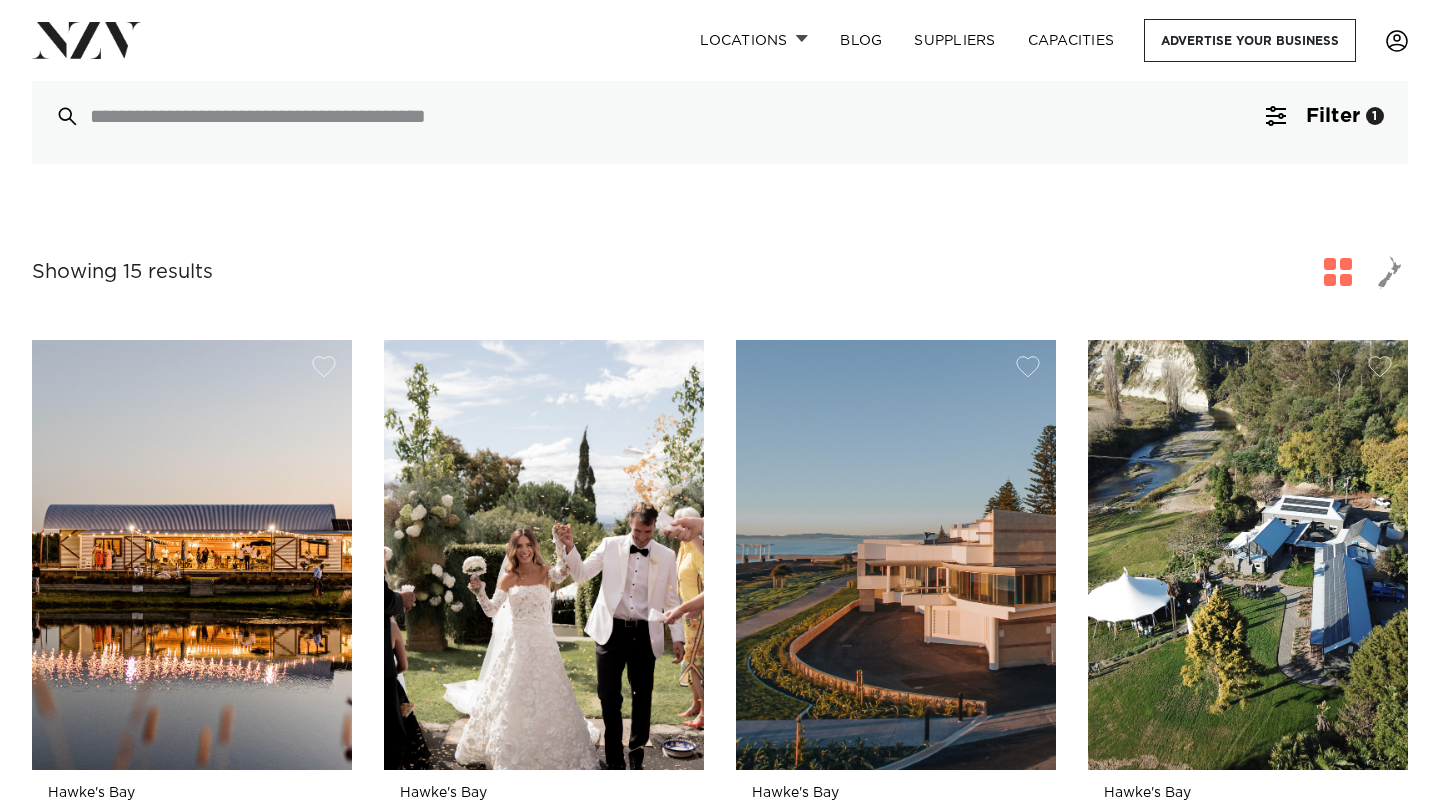 click on "Grid
Map
Hawke's Bay Venues
Hawke's Bay is a picturesque region on the East Coast of the North Island that includes Hastings, Napier, Wairoa and several smaller towns. The area is famous for its award-winning wineries, many of which are beautiful venues for weddings, private functions and corporate affairs. With the Hawke's Bay Airport regularly servicing domestic and international flights - Hawke's Bay is a region well worth visiting.
Filter 1
Filters
Search Type
Venue
Supplier
See more
Locations
Auckland" at bounding box center [720, 1747] 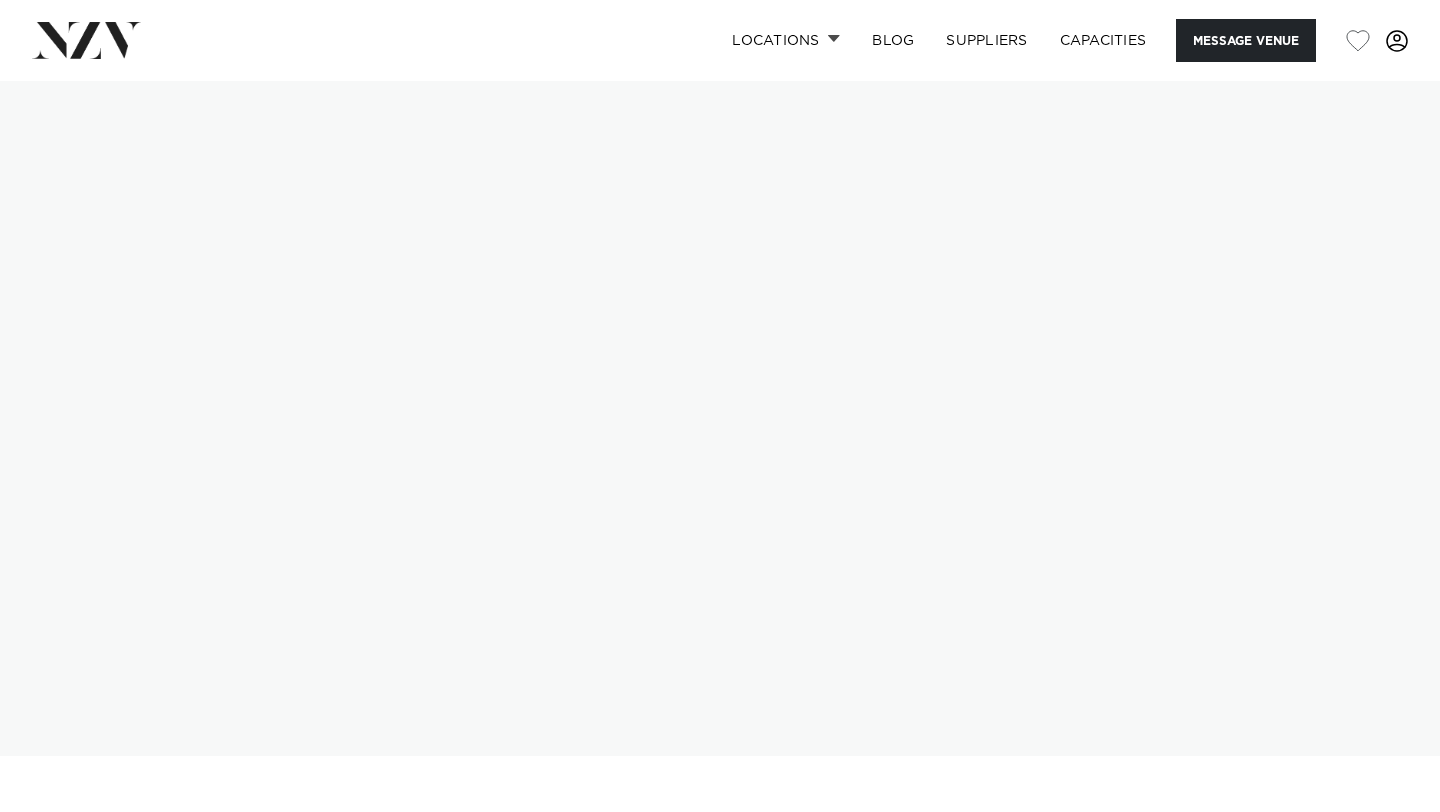 scroll, scrollTop: 0, scrollLeft: 0, axis: both 